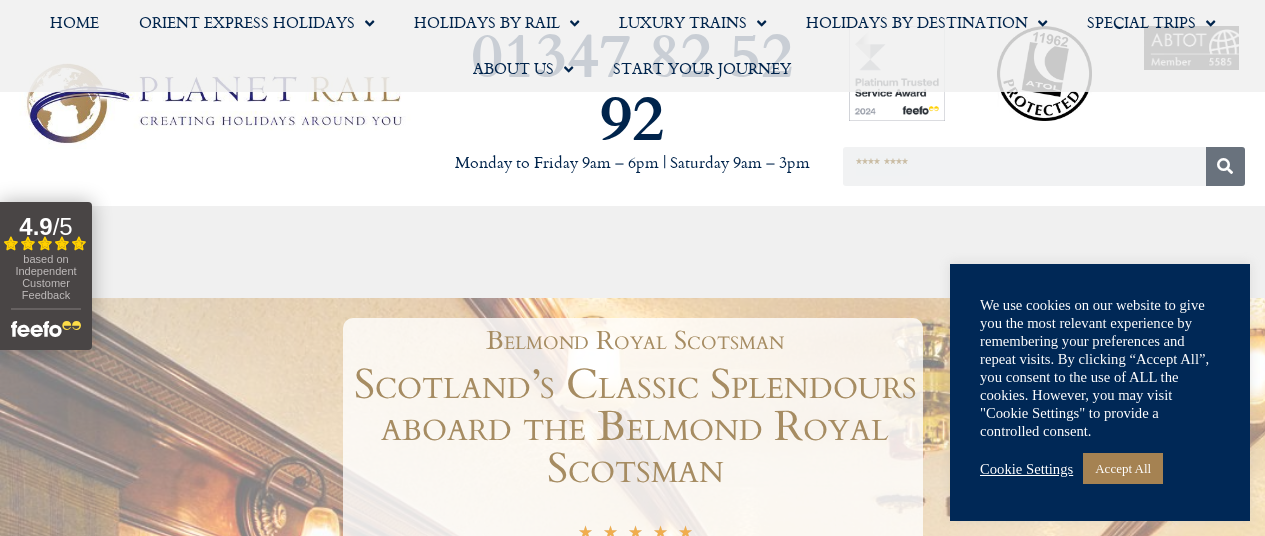 scroll, scrollTop: 1861, scrollLeft: 0, axis: vertical 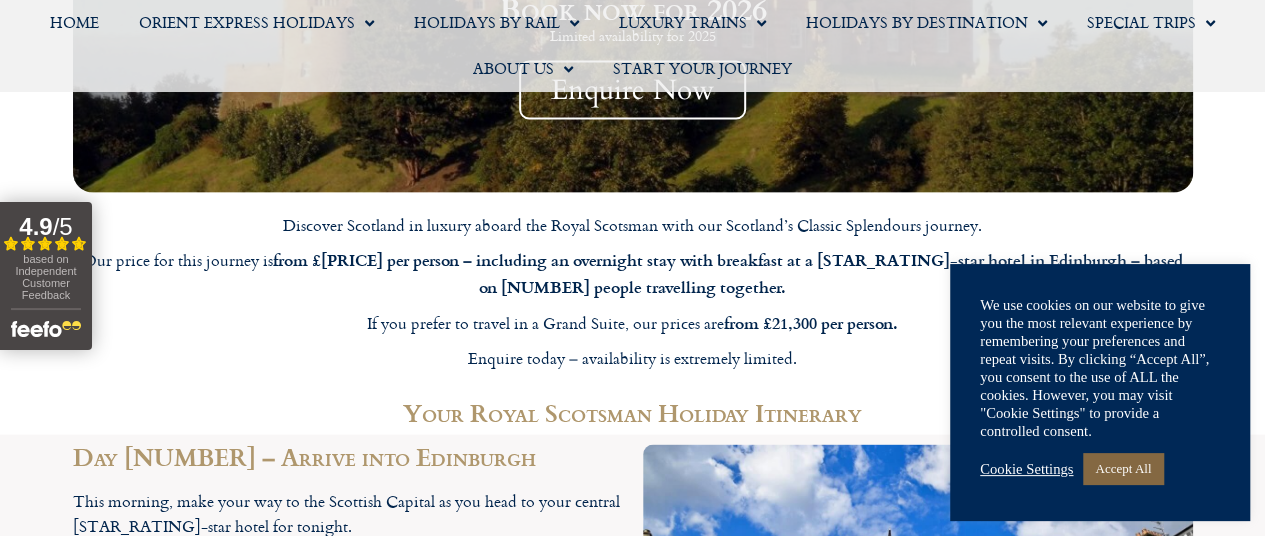 click on "Accept All" at bounding box center [1123, 468] 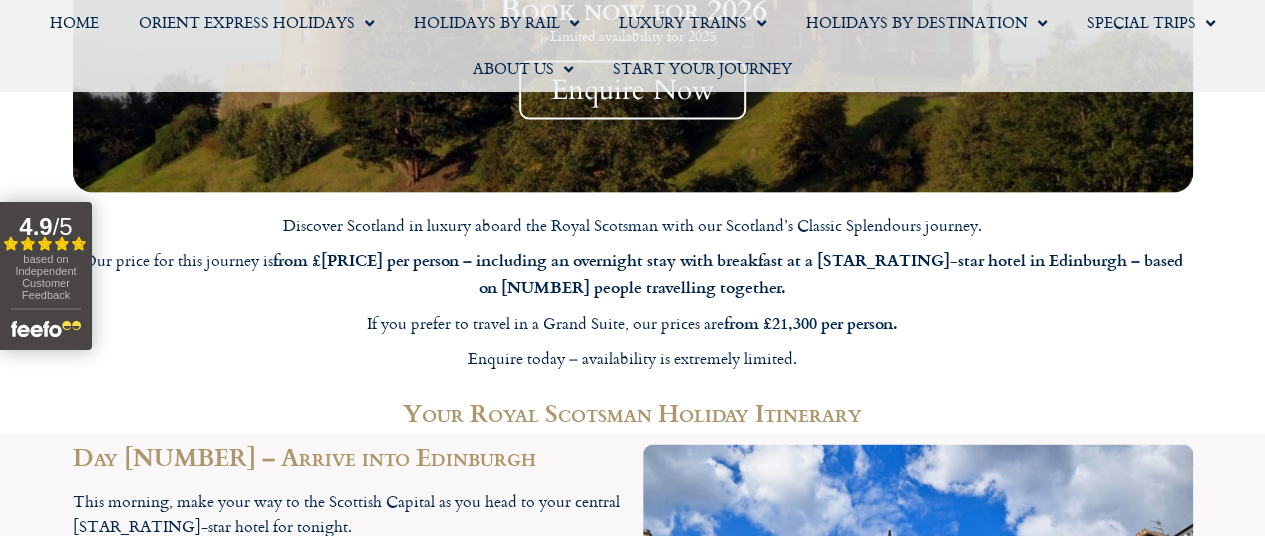 click on "Your Royal Scotsman Holiday Itinerary" at bounding box center (633, 412) 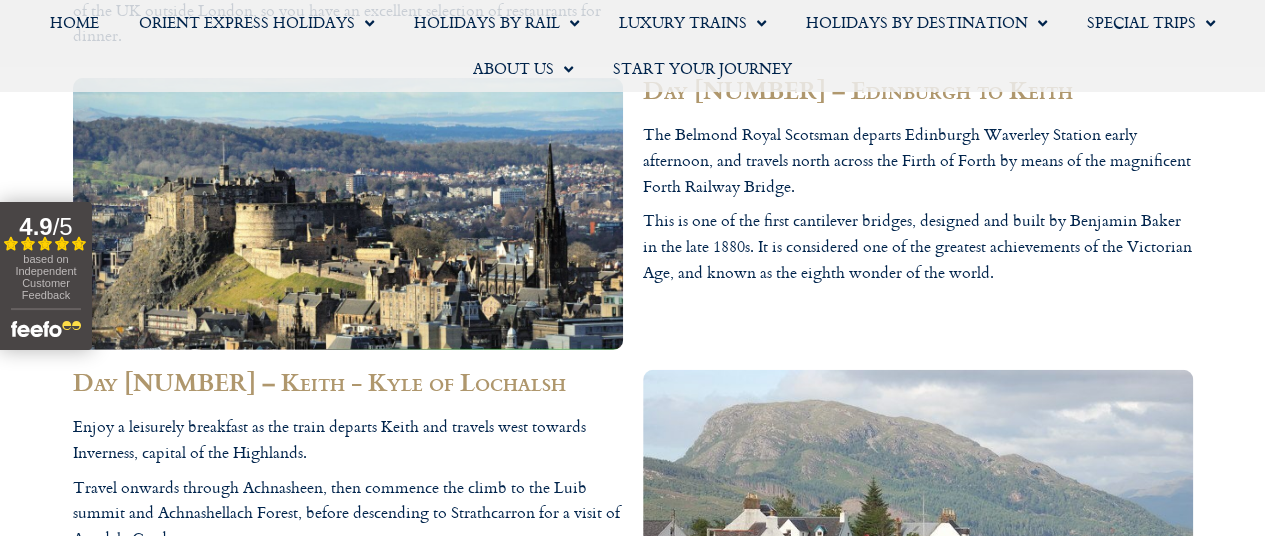 scroll, scrollTop: 2836, scrollLeft: 0, axis: vertical 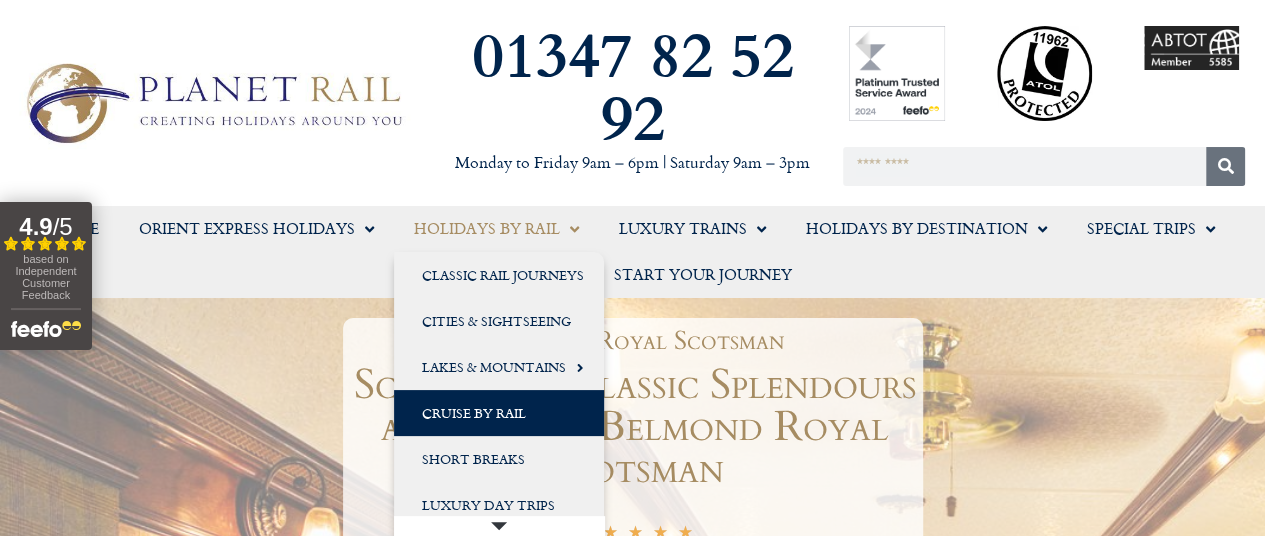 click on "Cruise by Rail" 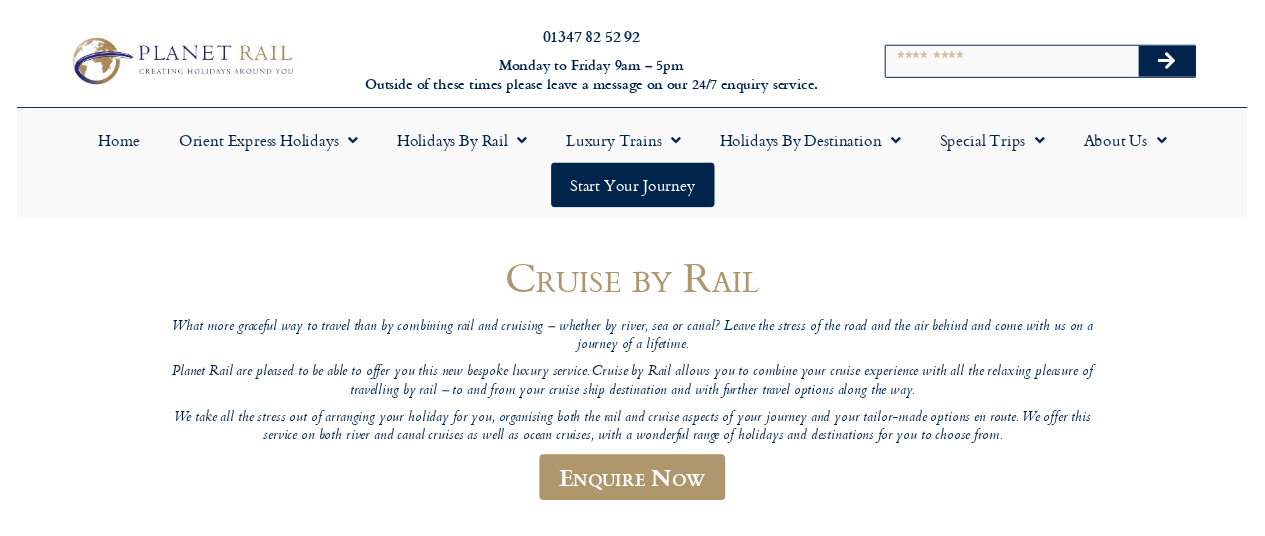 scroll, scrollTop: 0, scrollLeft: 0, axis: both 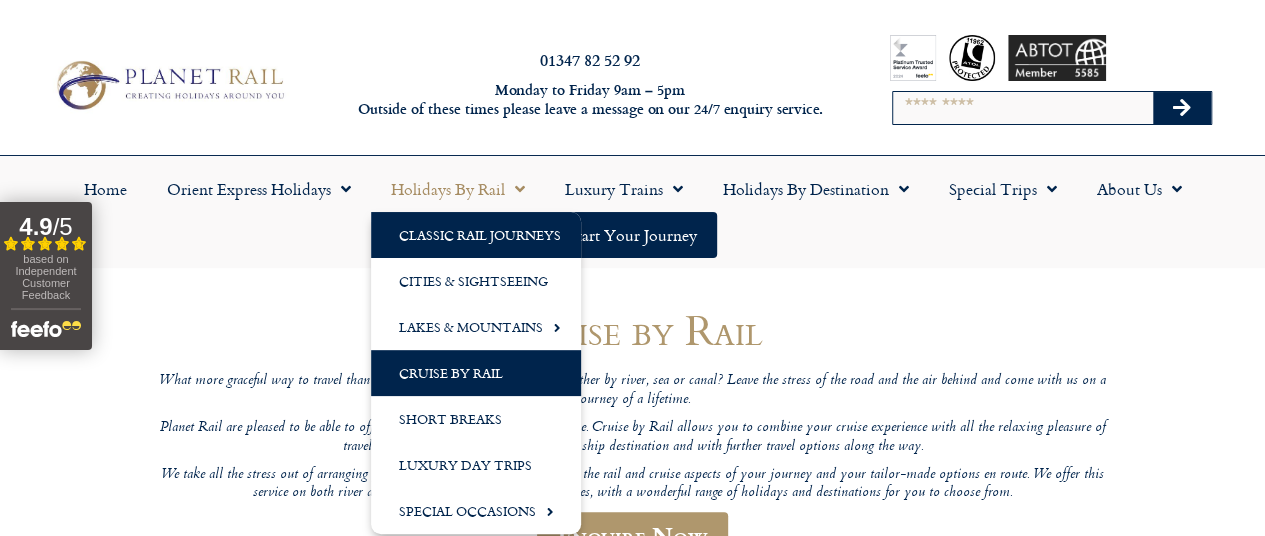 click on "Classic Rail Journeys" 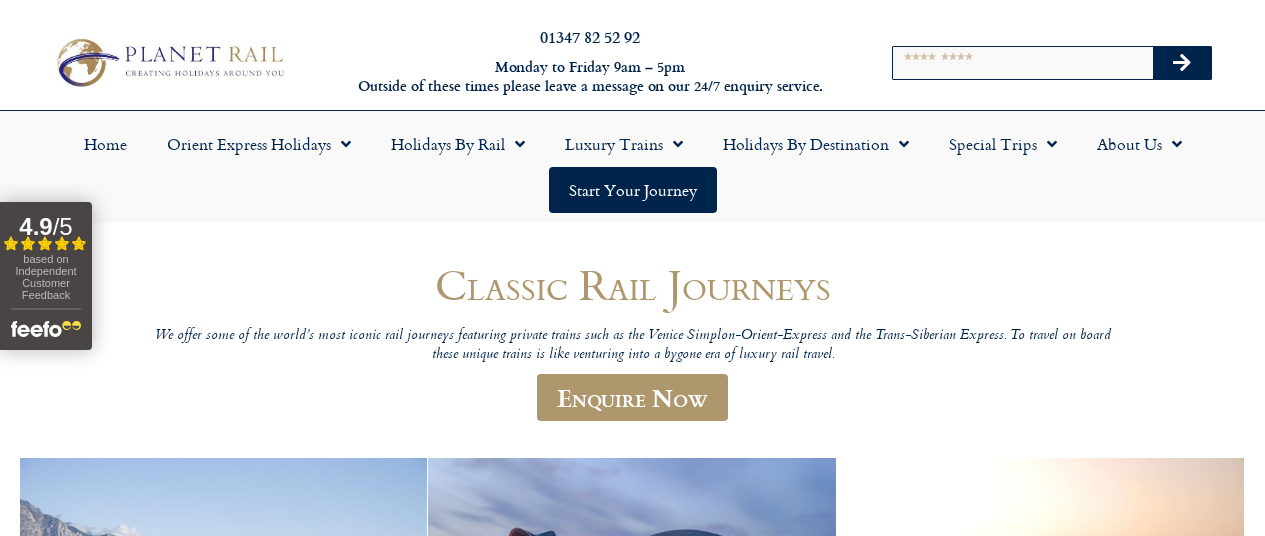 scroll, scrollTop: 0, scrollLeft: 0, axis: both 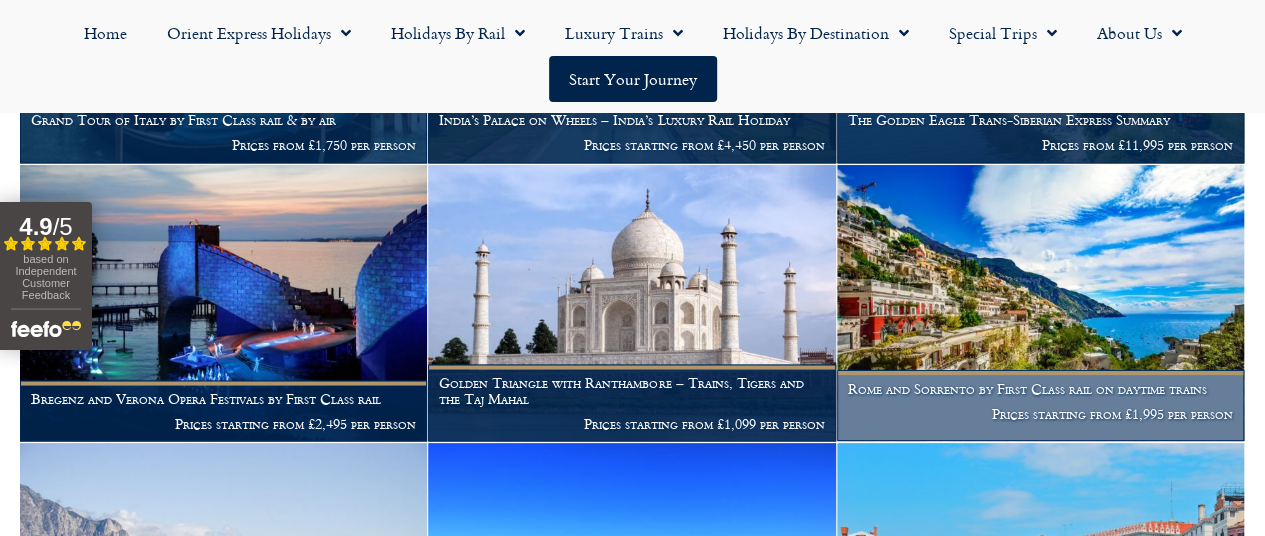 click on "Rome and Sorrento by First Class rail on daytime trains" at bounding box center [1040, 389] 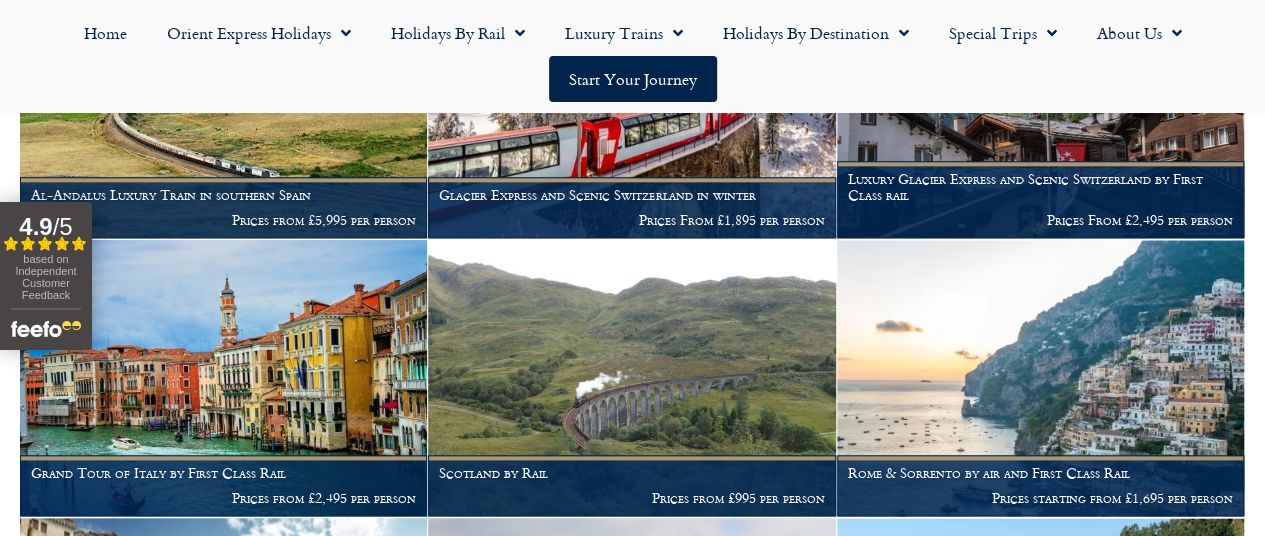 scroll, scrollTop: 1085, scrollLeft: 0, axis: vertical 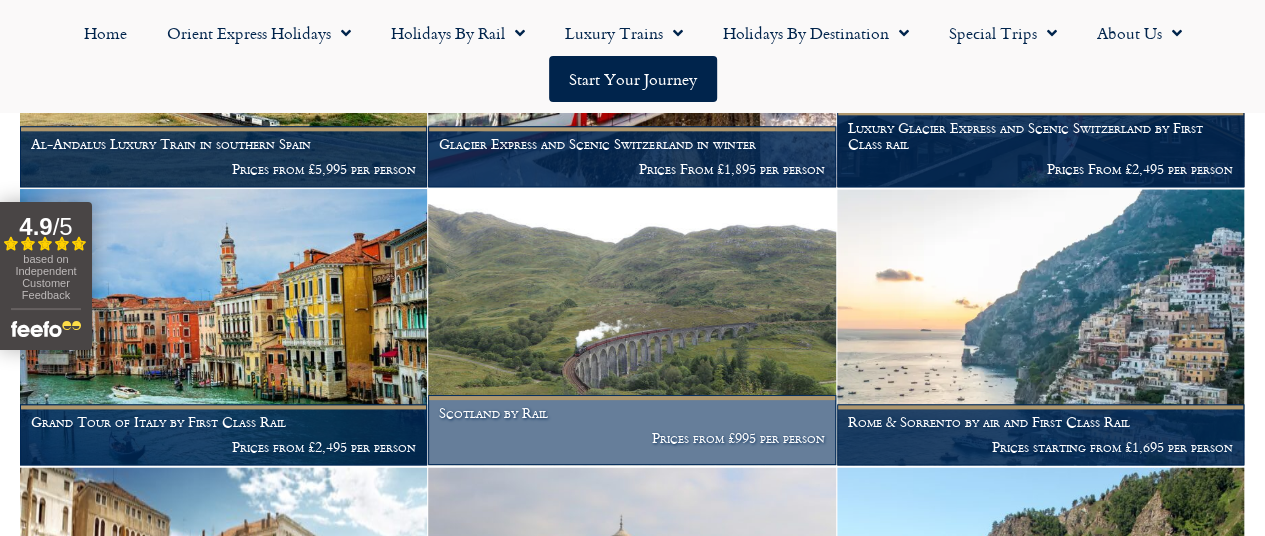 click at bounding box center (631, 327) 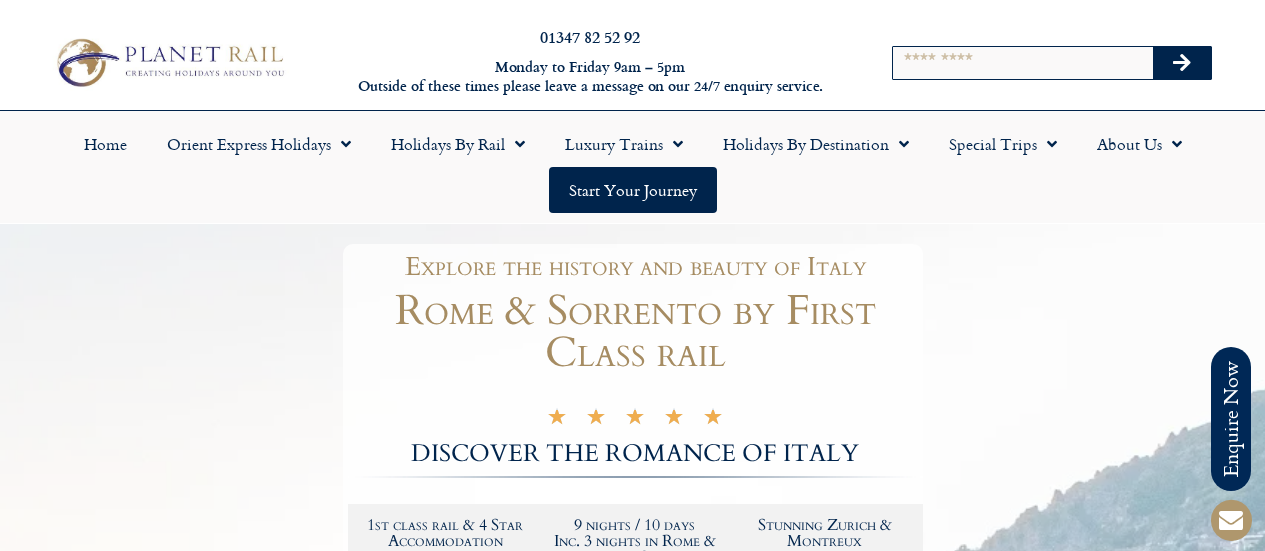 scroll, scrollTop: 0, scrollLeft: 0, axis: both 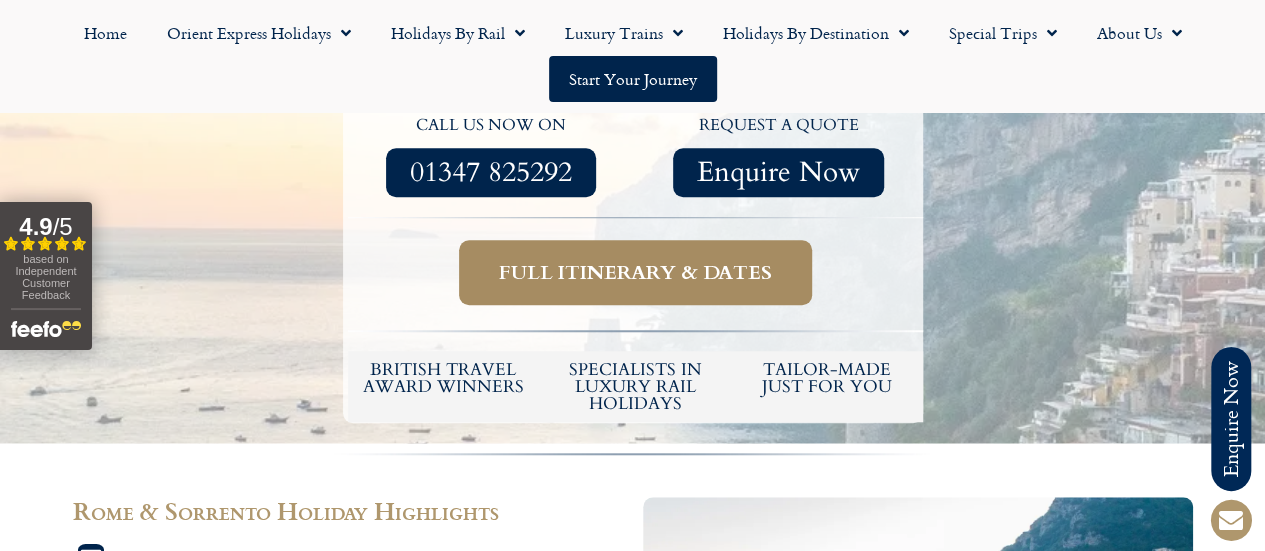 click on "Full itinerary & dates" at bounding box center (635, 272) 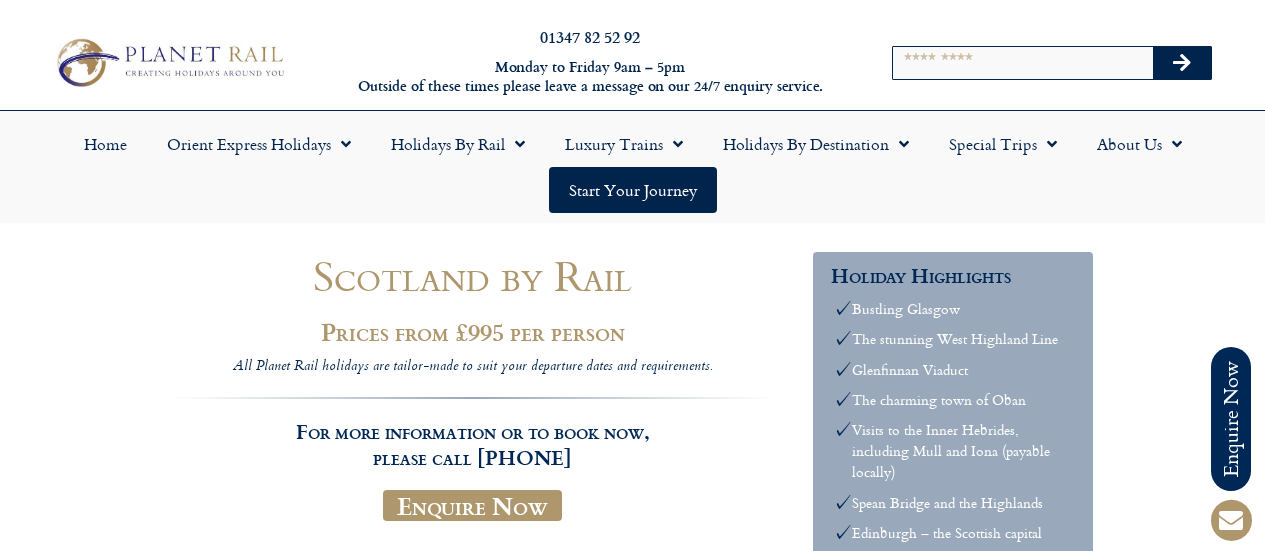 scroll, scrollTop: 0, scrollLeft: 0, axis: both 